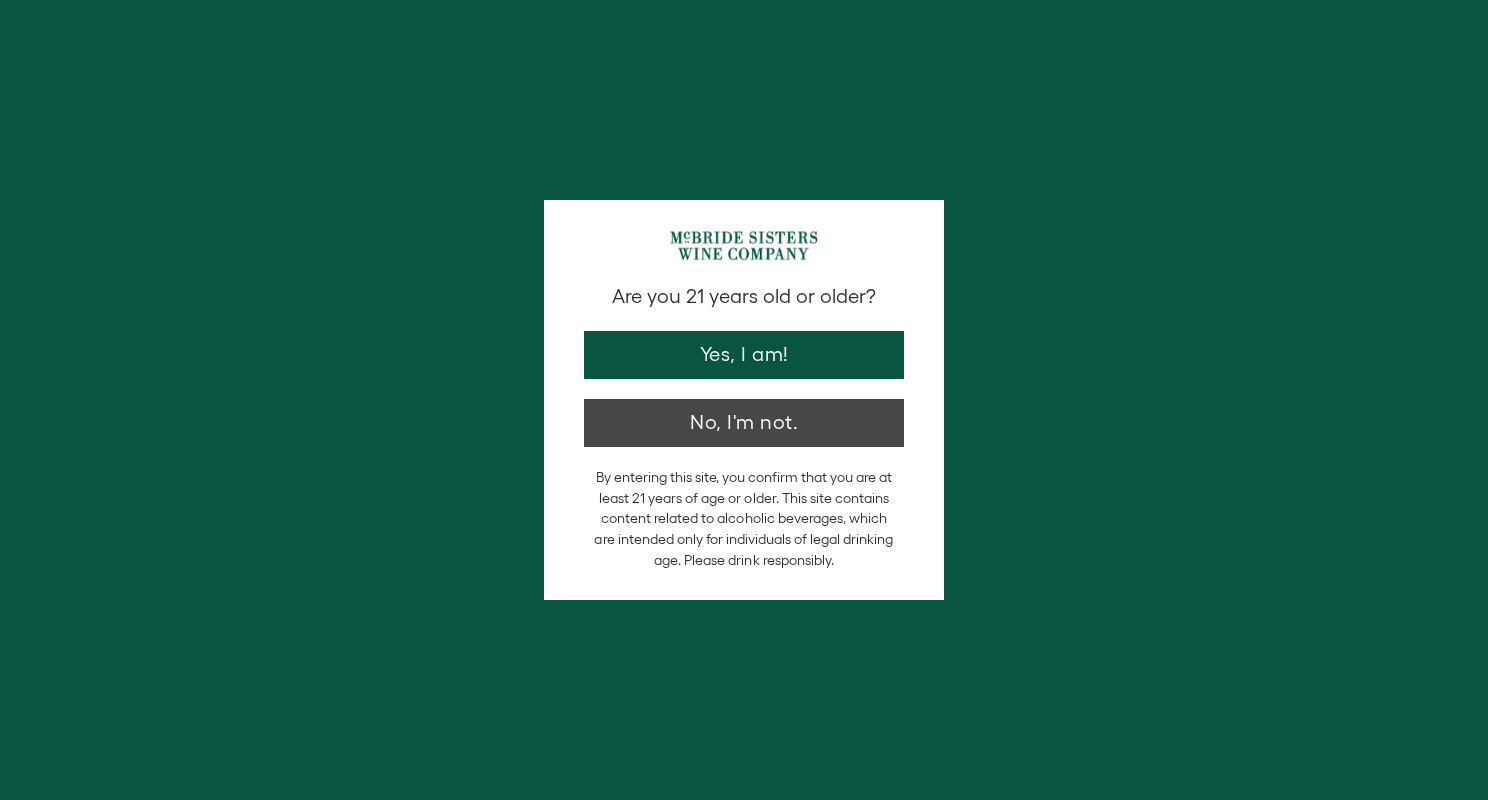 scroll, scrollTop: 0, scrollLeft: 0, axis: both 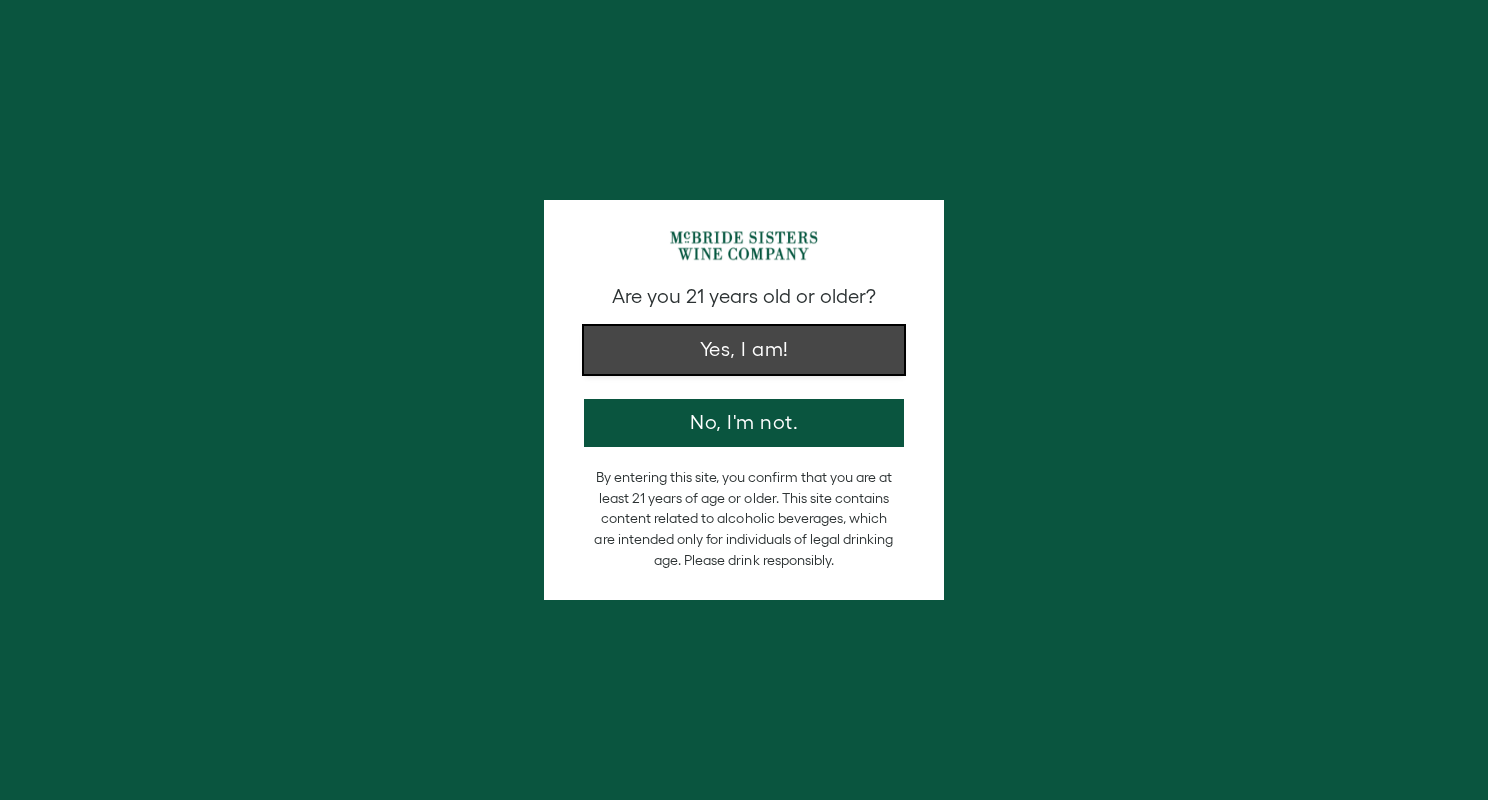 click on "Yes, I am!" at bounding box center (744, 350) 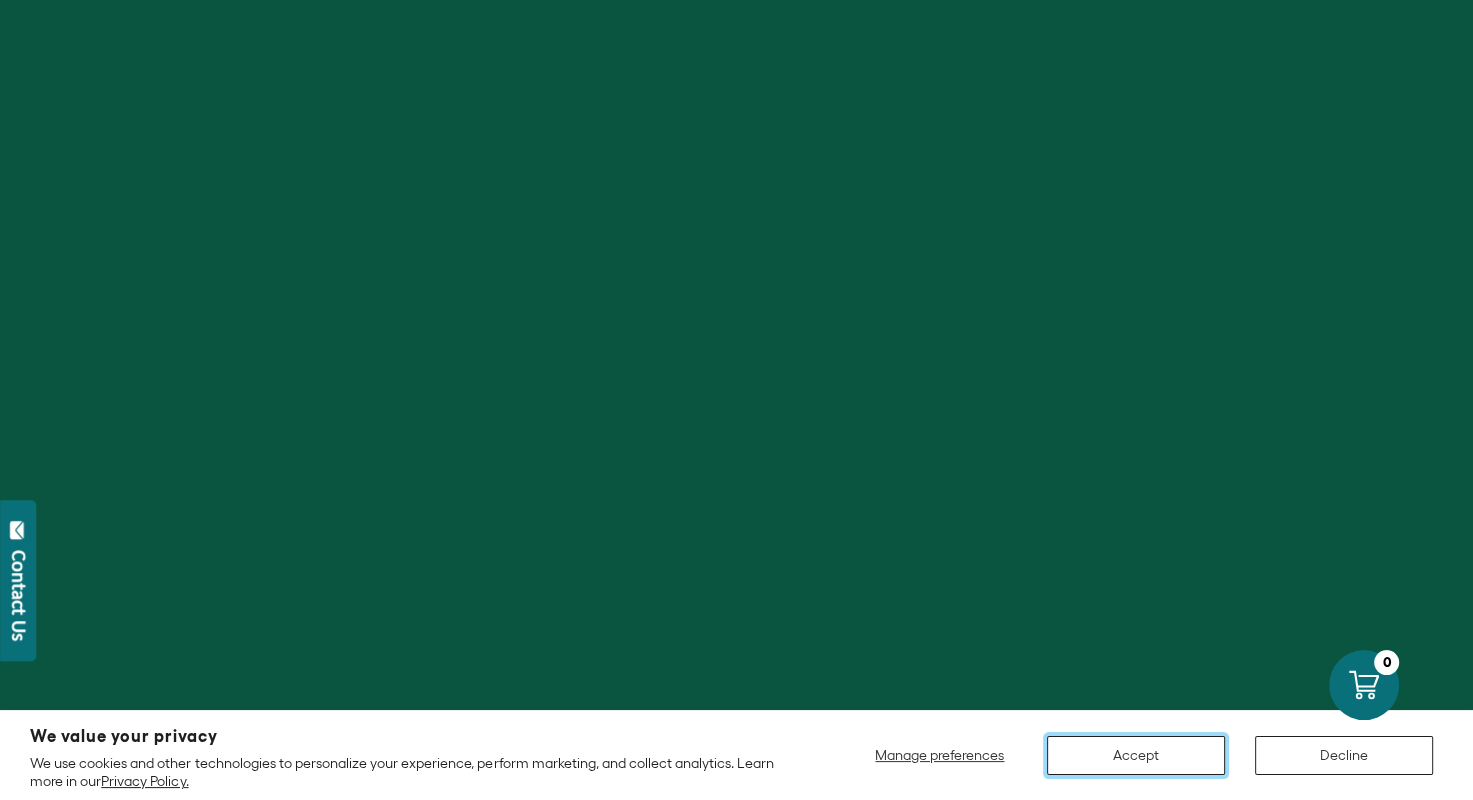 click on "Accept" at bounding box center (1136, 755) 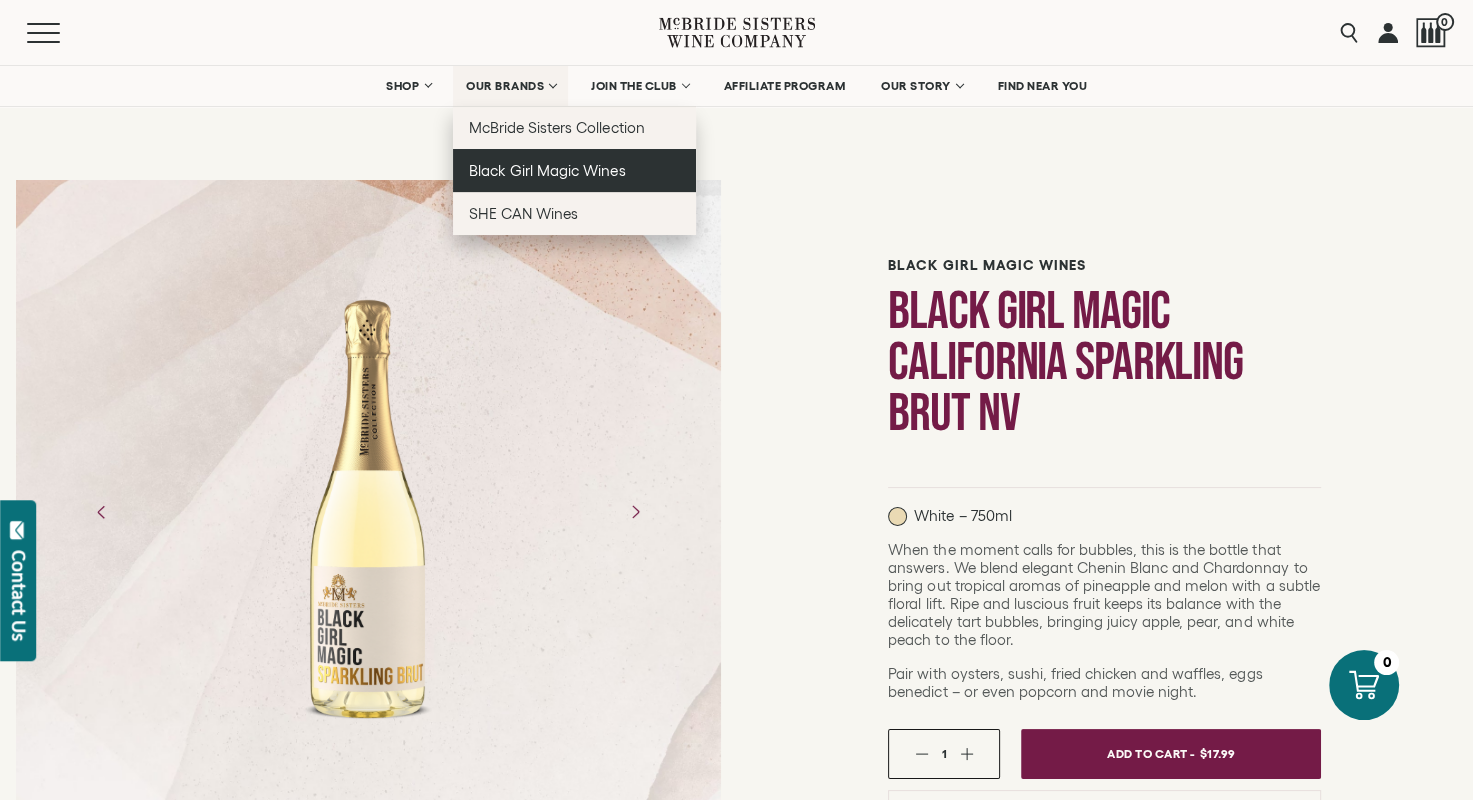 click on "Black Girl Magic Wines" at bounding box center [547, 170] 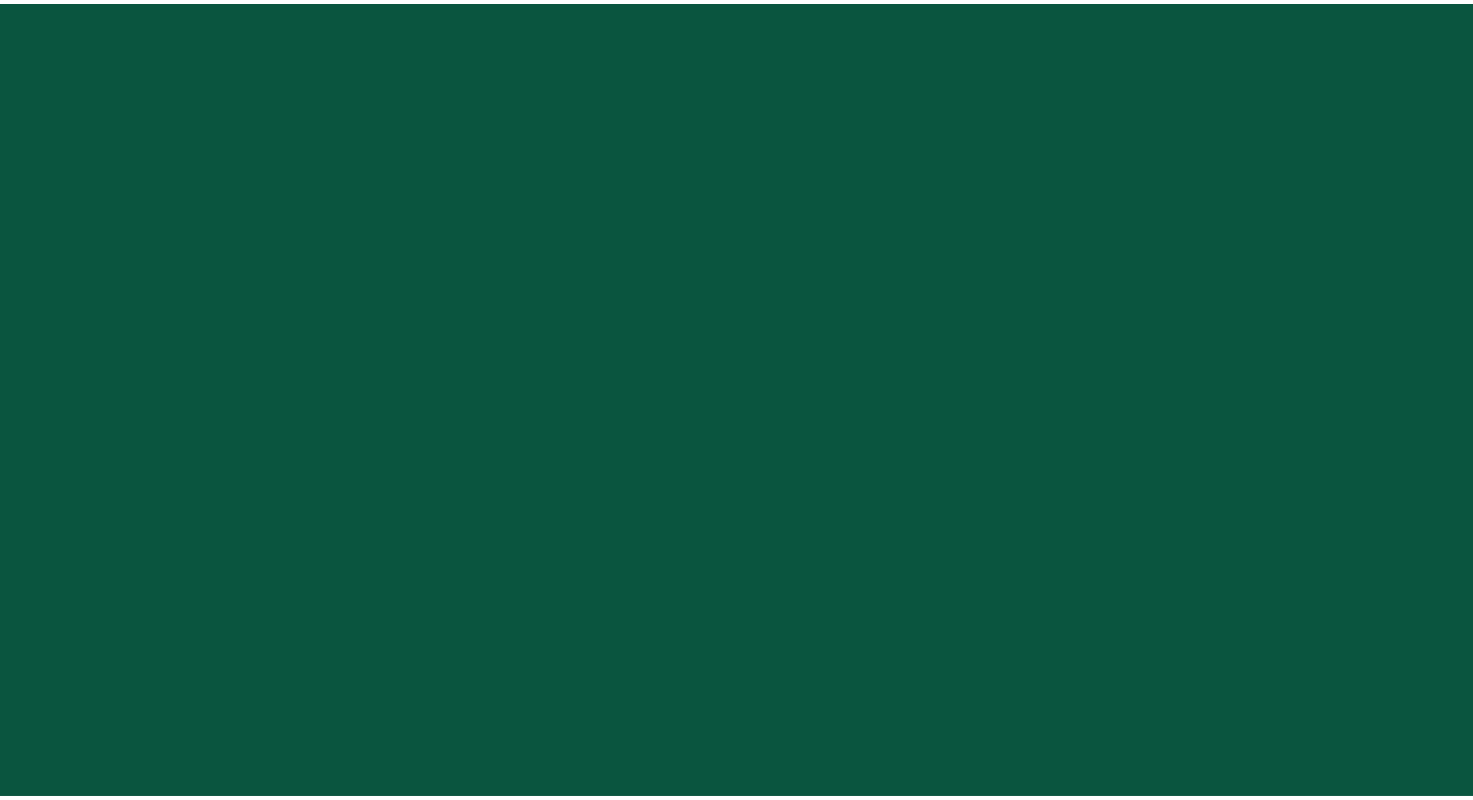 scroll, scrollTop: 0, scrollLeft: 0, axis: both 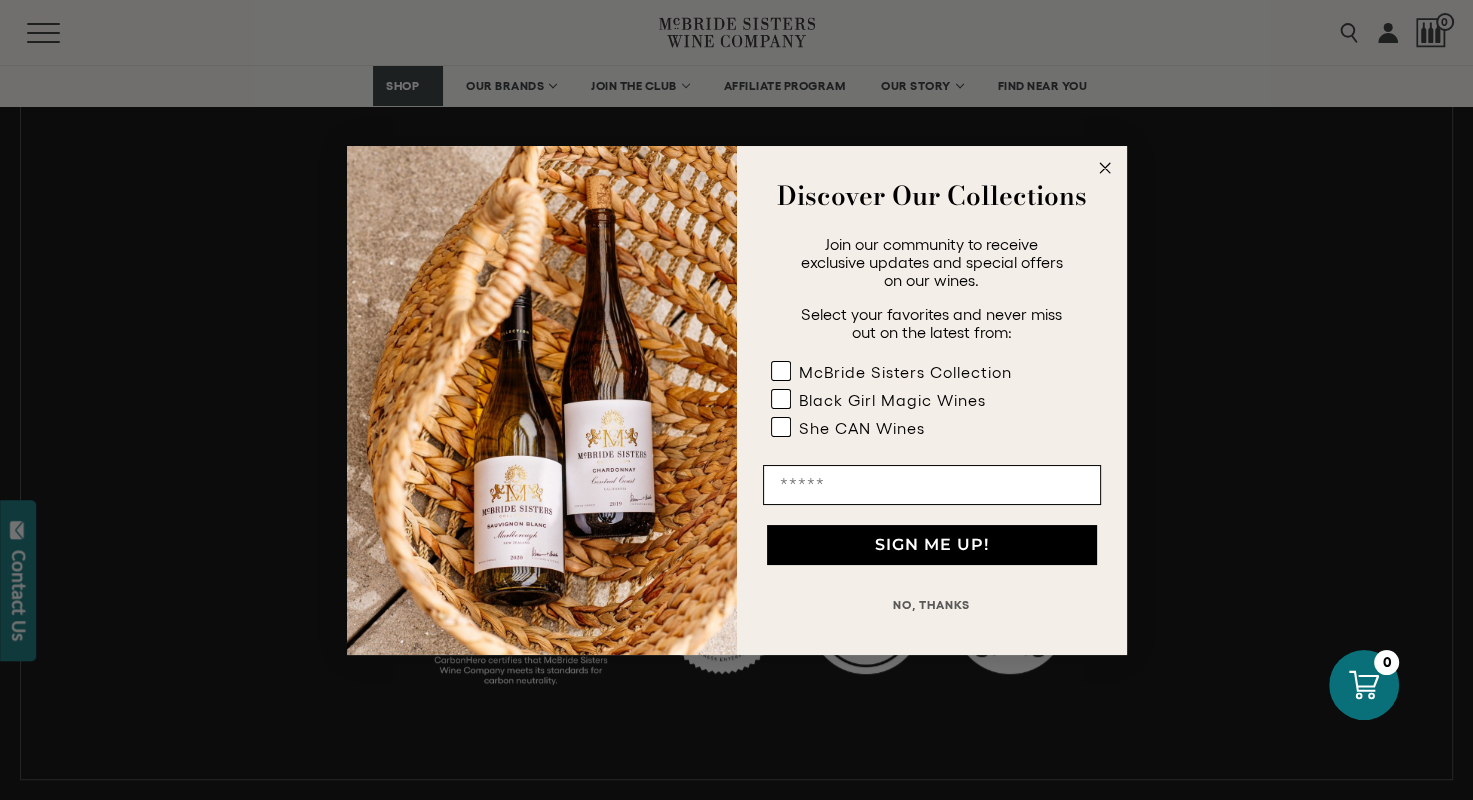 click 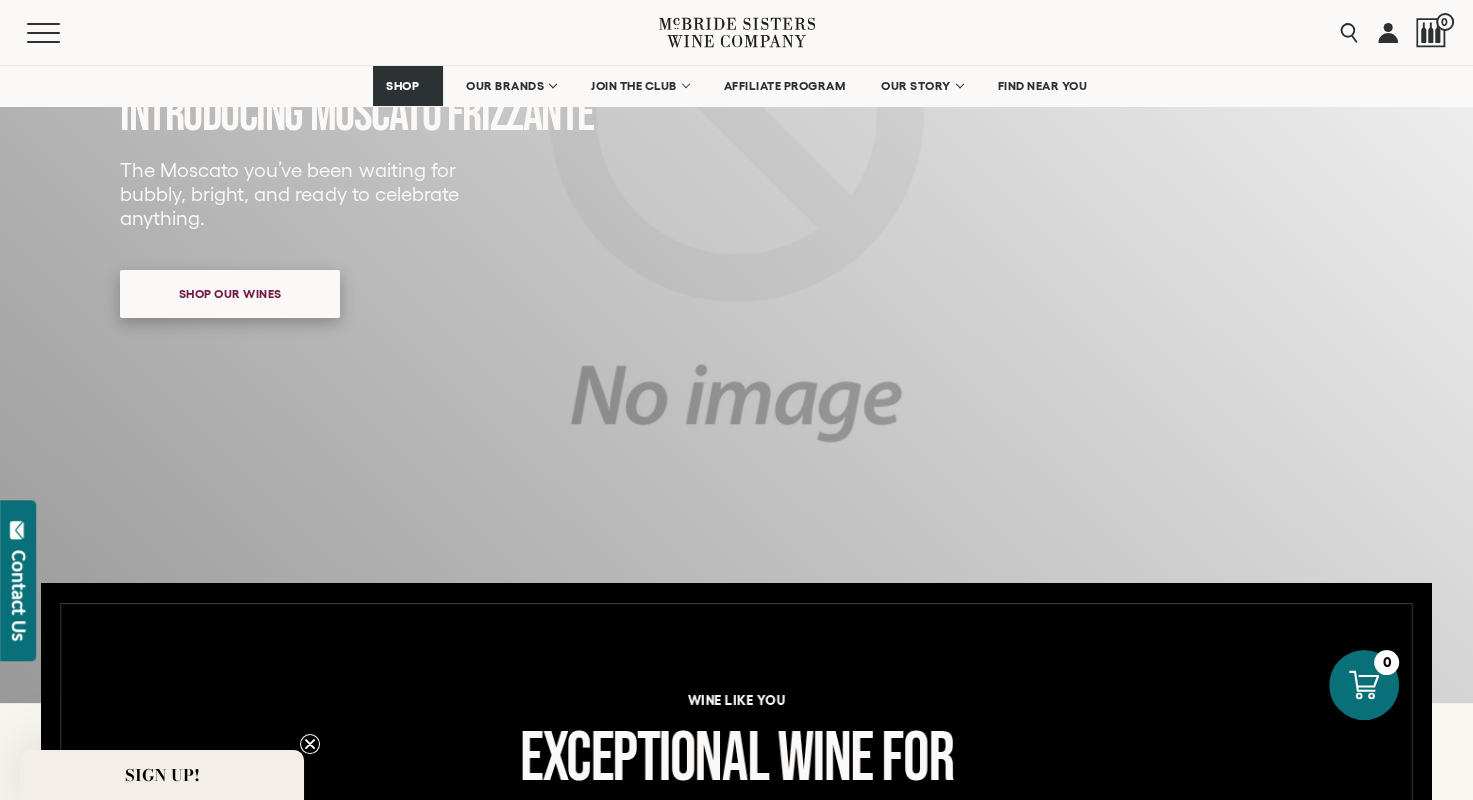 click on "Shop our wines" at bounding box center (230, 293) 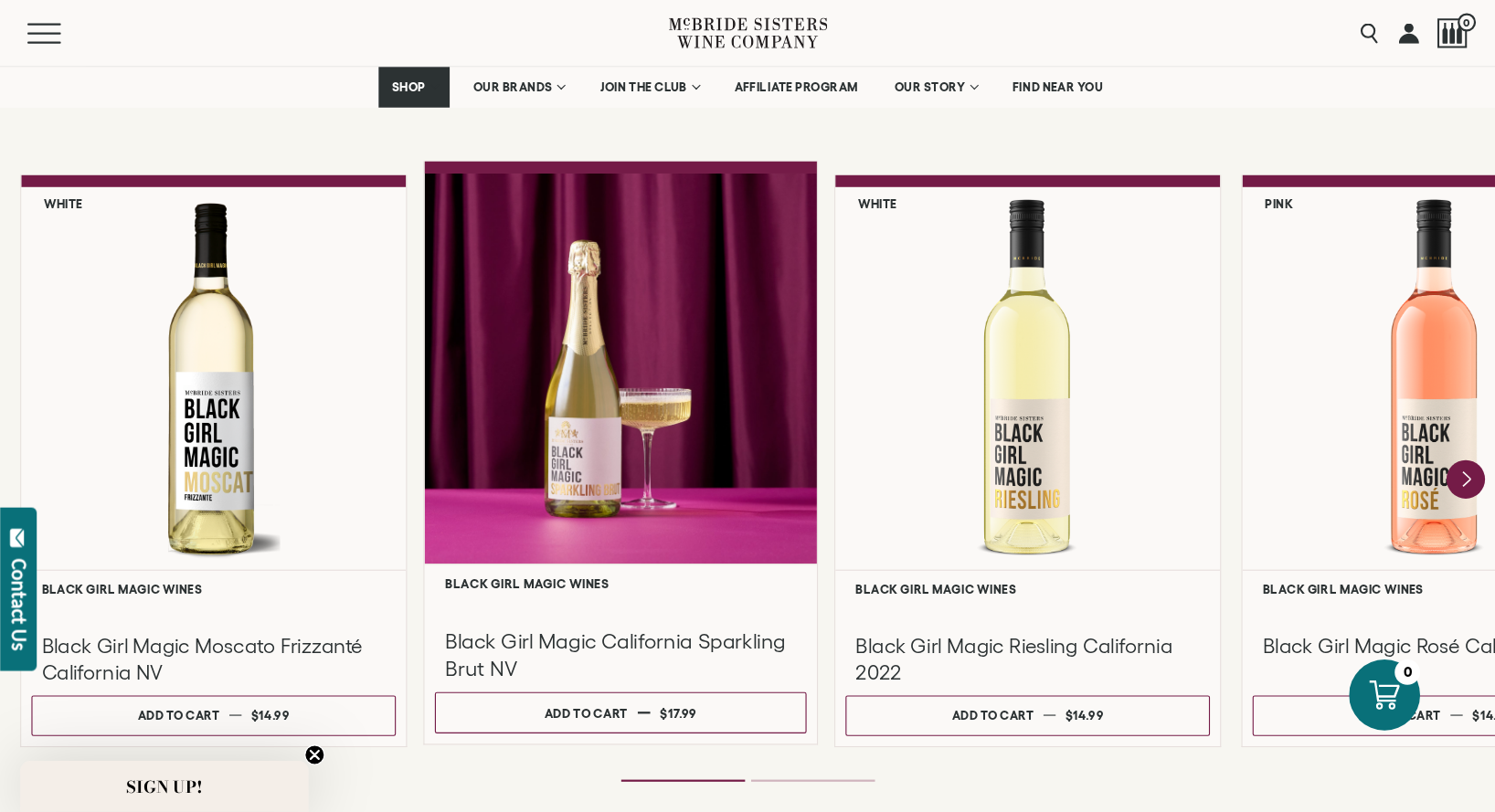 scroll, scrollTop: 1545, scrollLeft: 0, axis: vertical 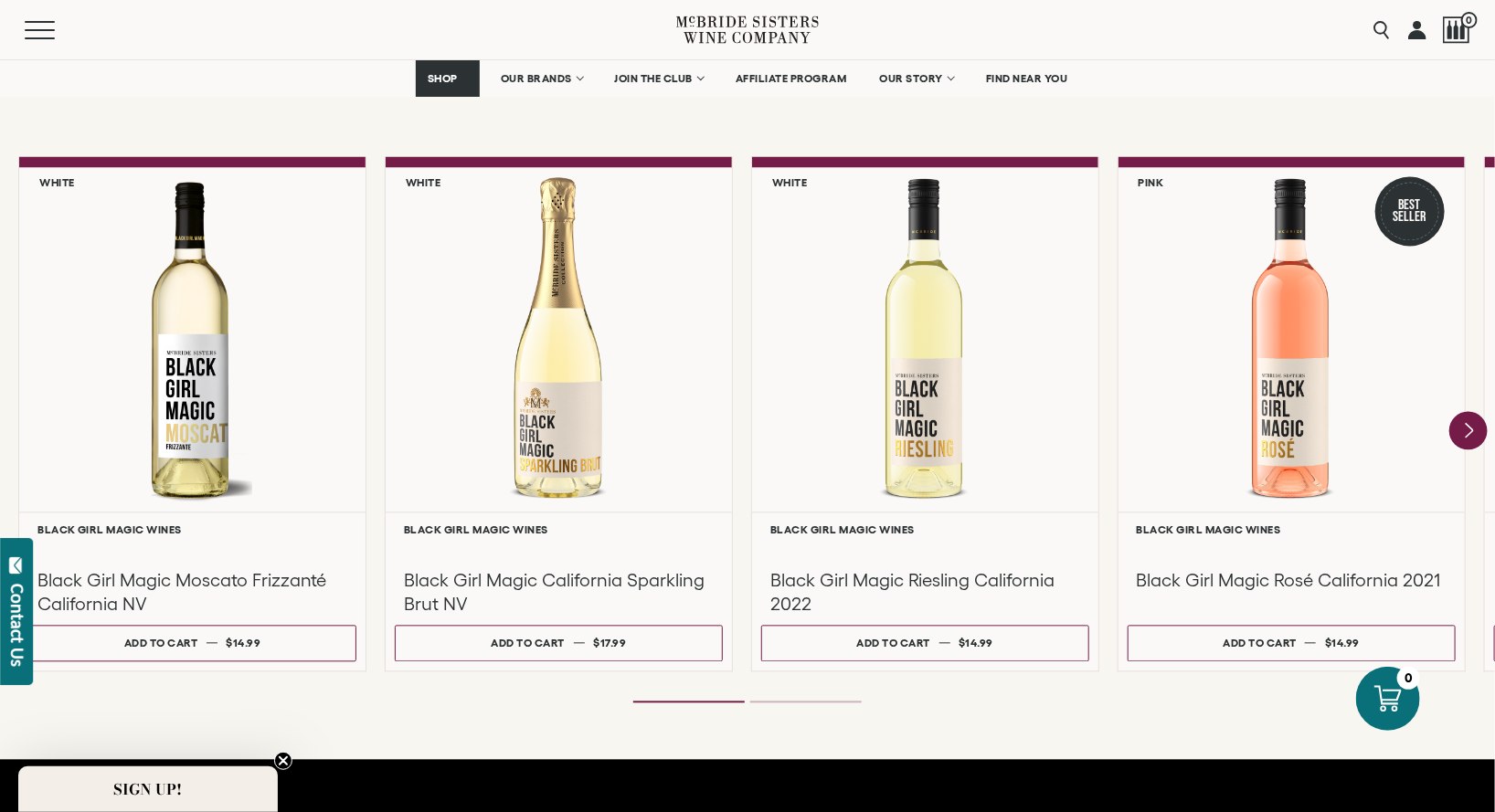 click 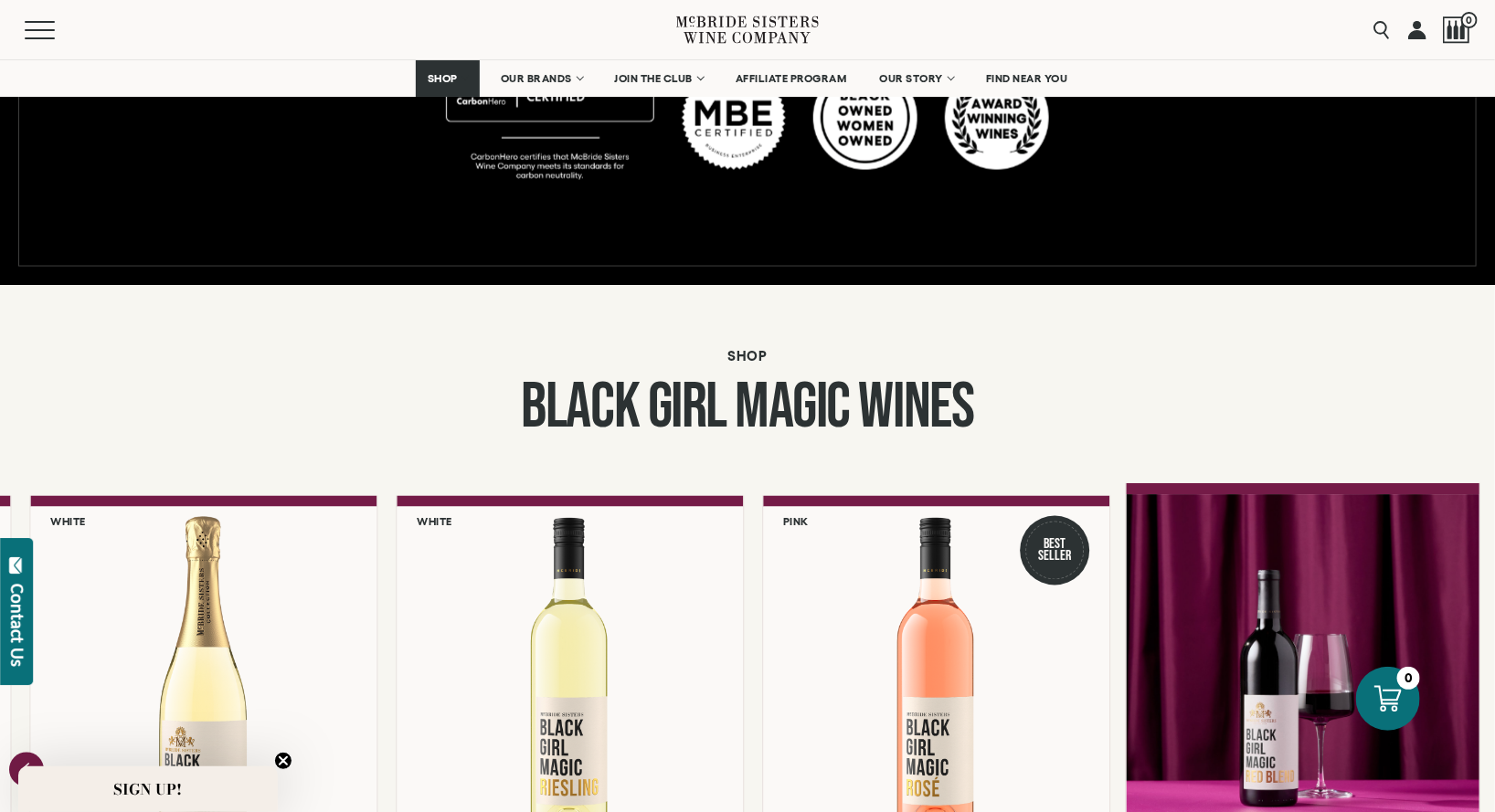 scroll, scrollTop: 1714, scrollLeft: 0, axis: vertical 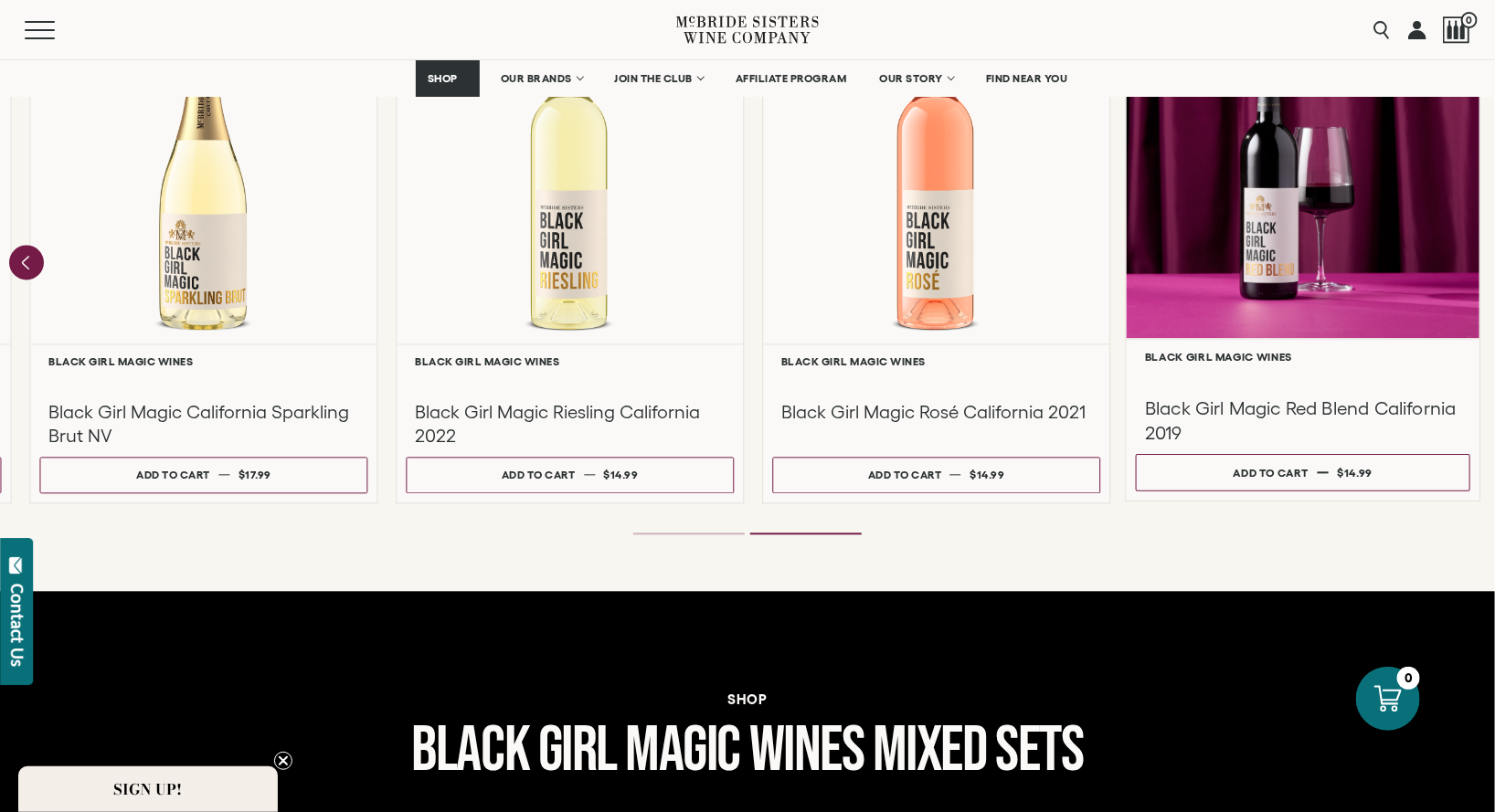click at bounding box center [1302, 162] 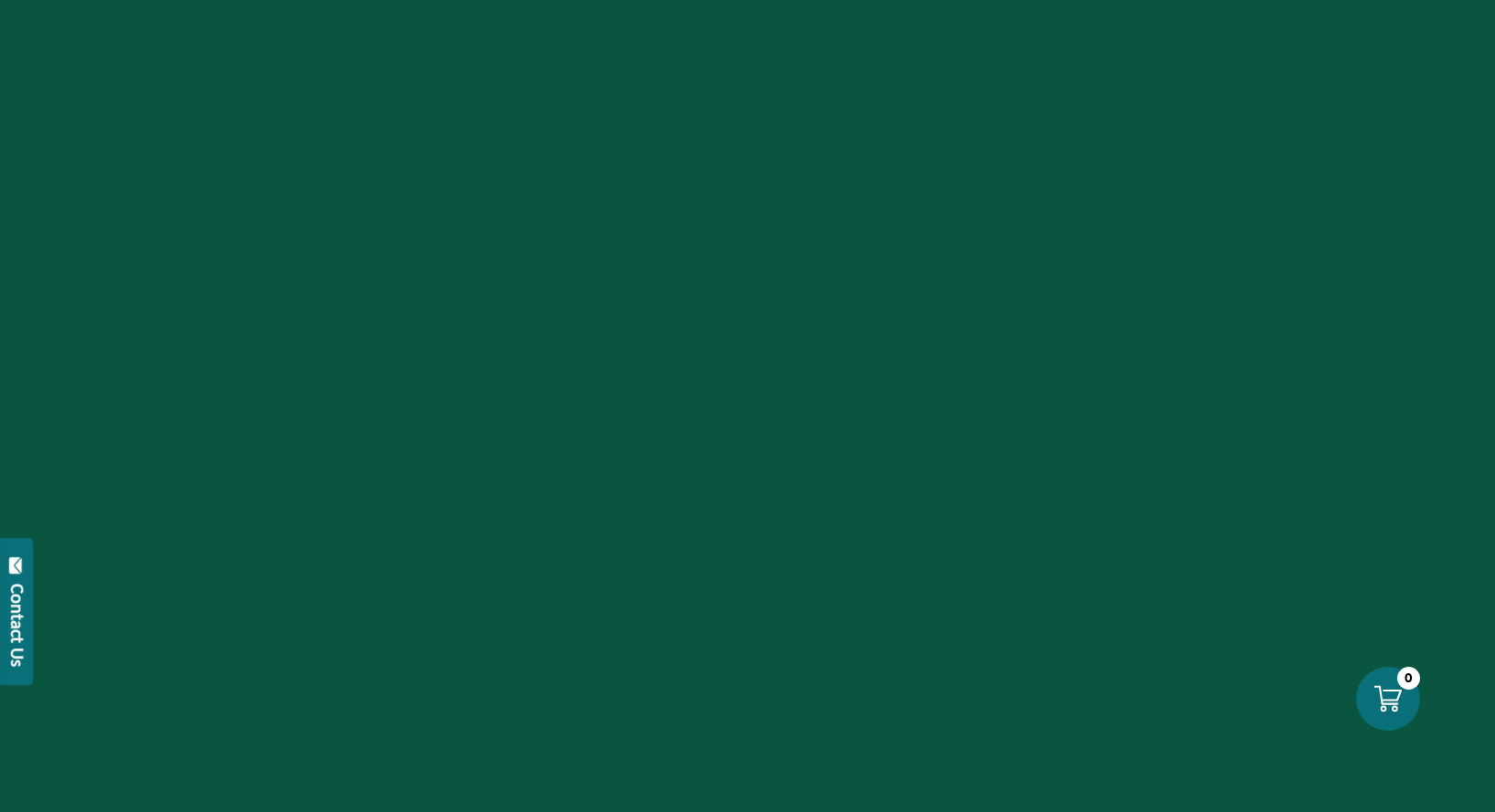 scroll, scrollTop: 0, scrollLeft: 0, axis: both 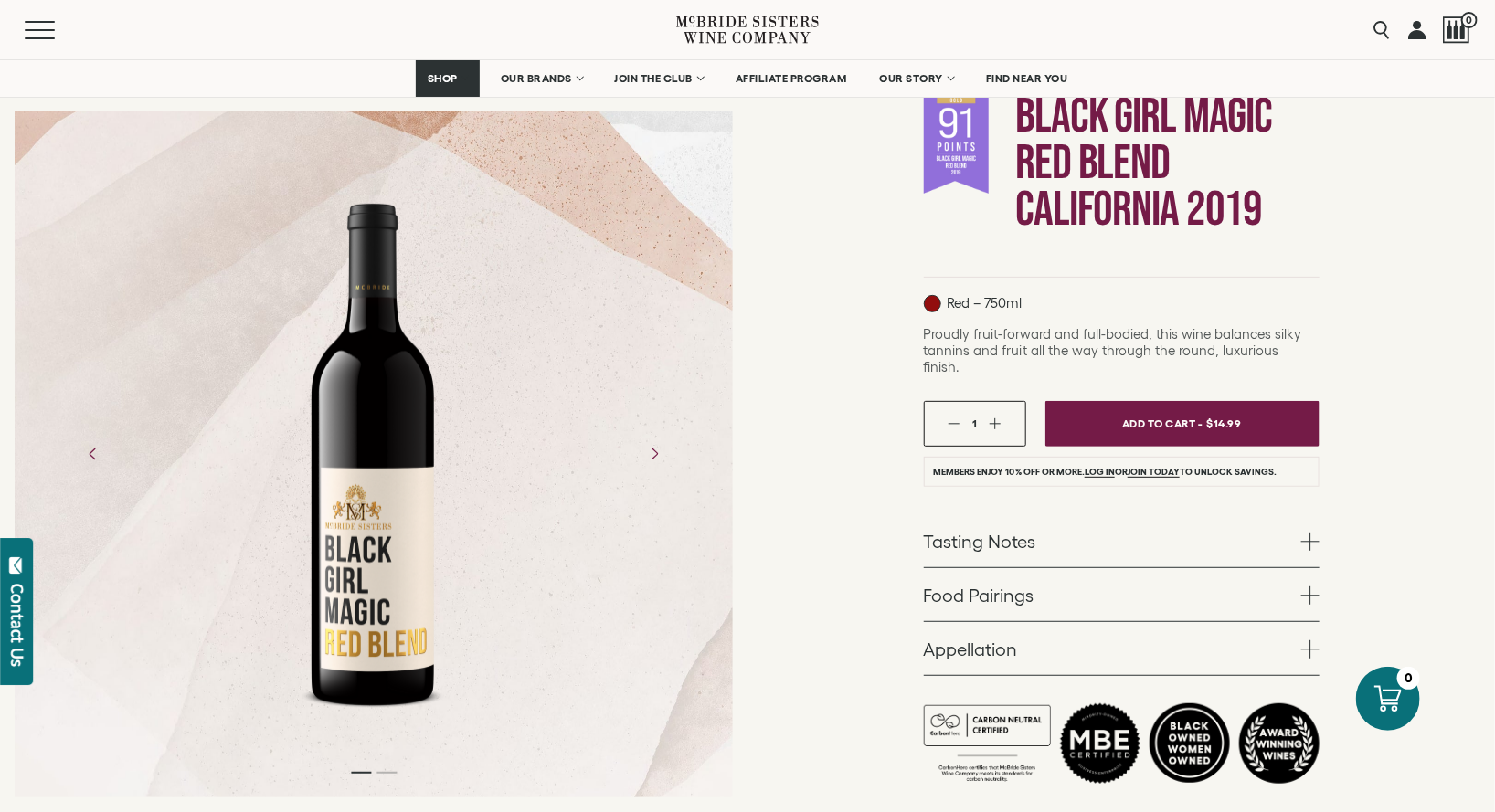 click at bounding box center (1310, 542) 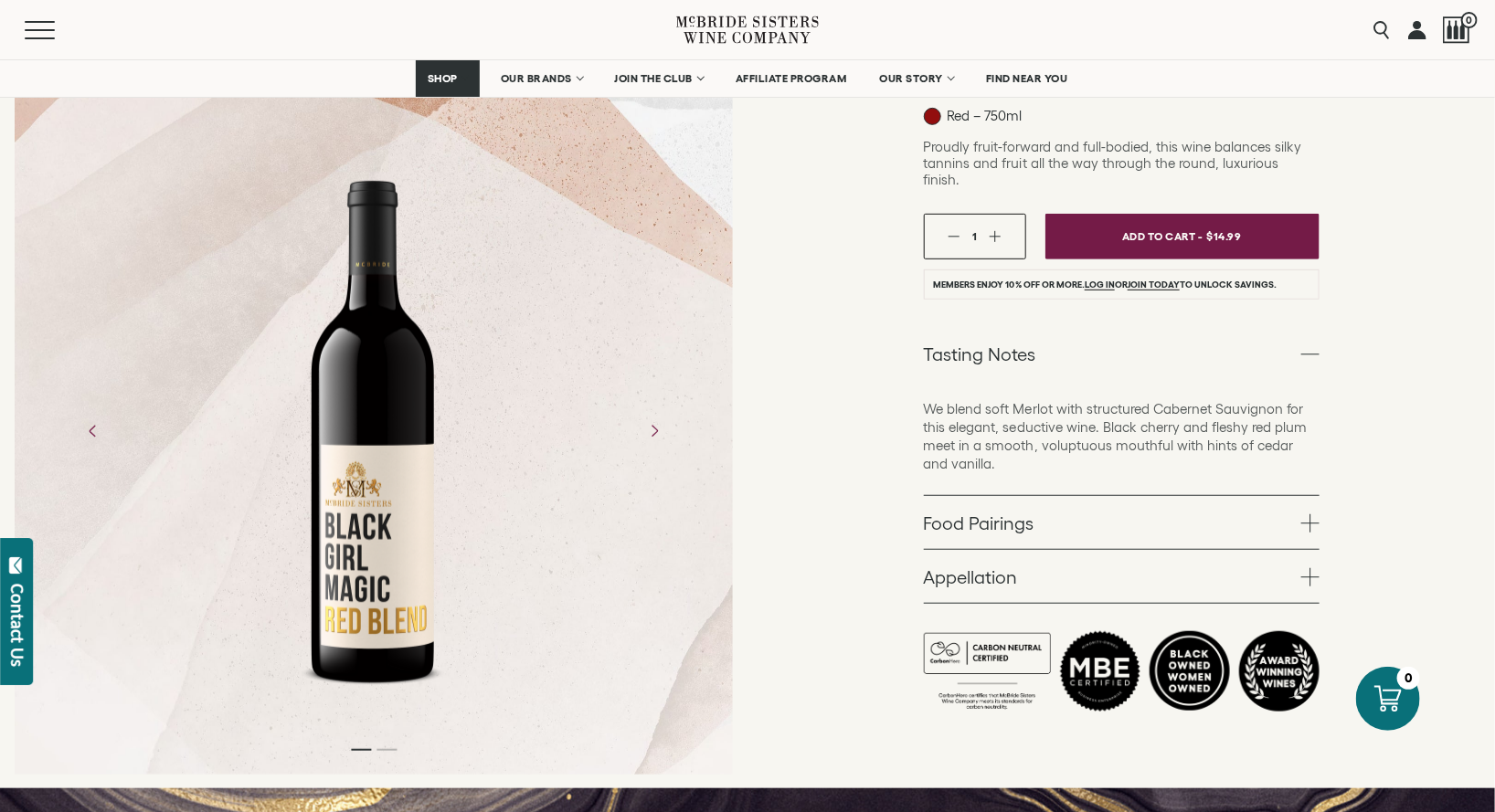scroll, scrollTop: 507, scrollLeft: 0, axis: vertical 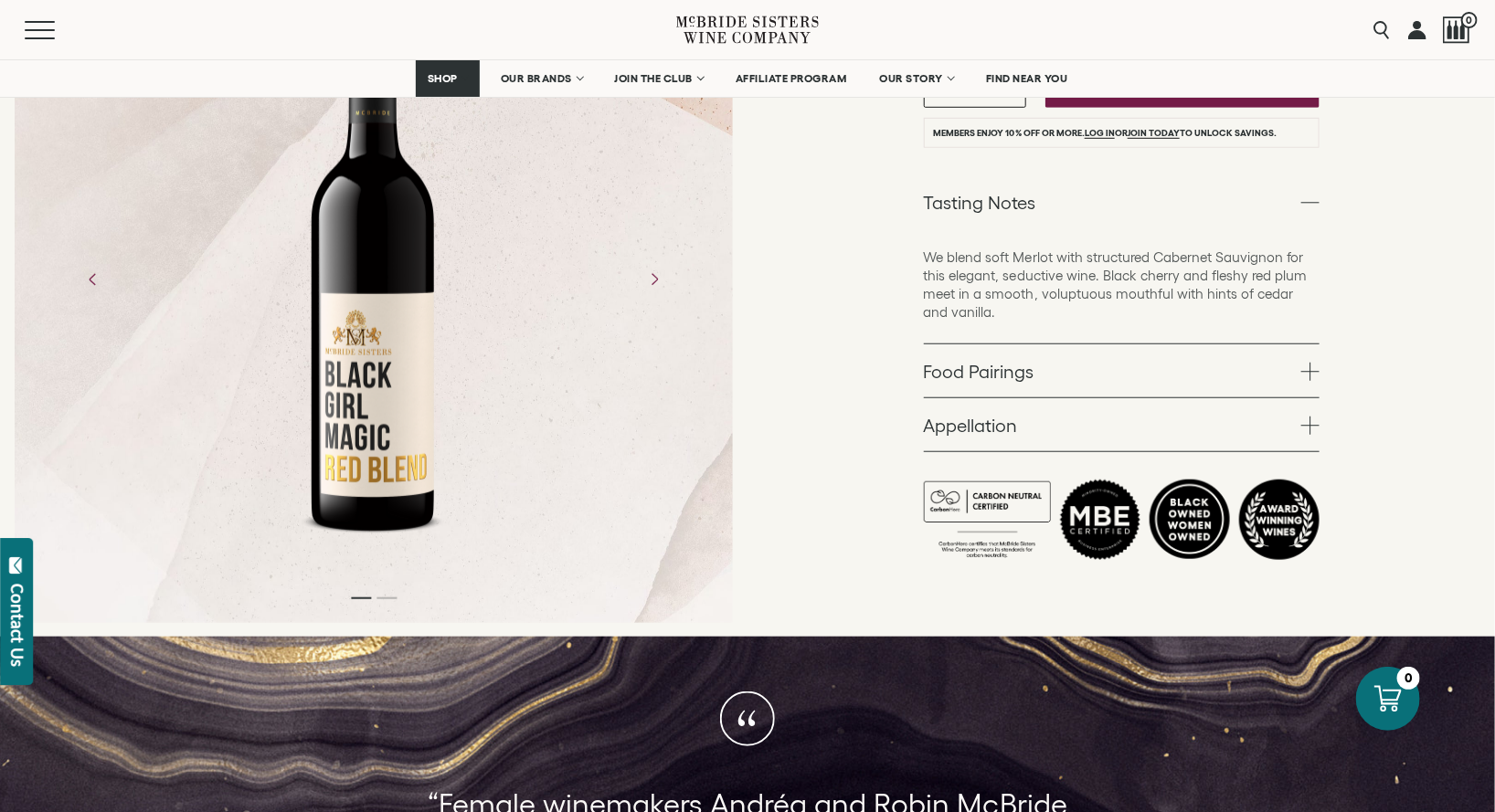click at bounding box center [1310, 372] 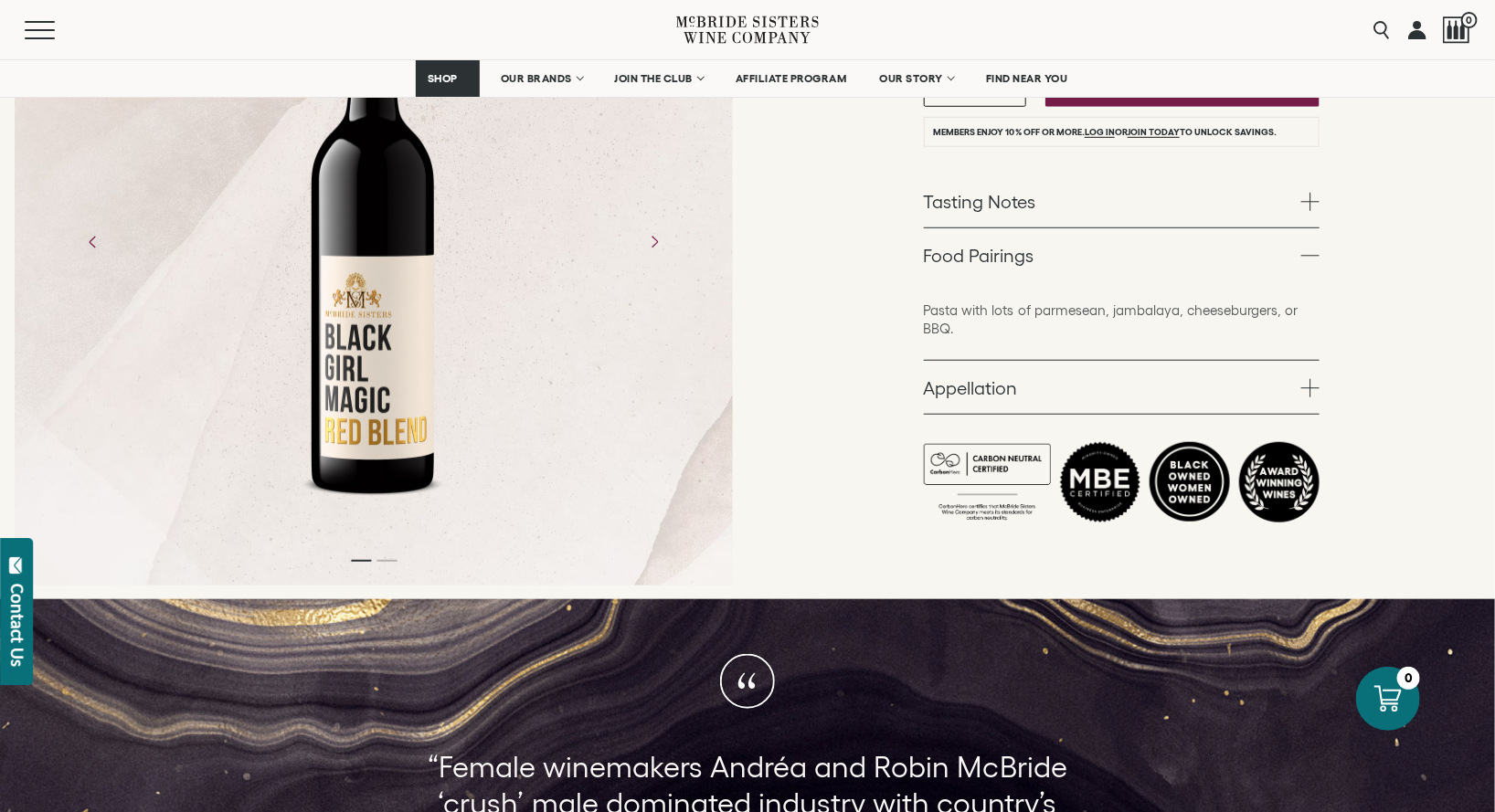 click at bounding box center (1310, 388) 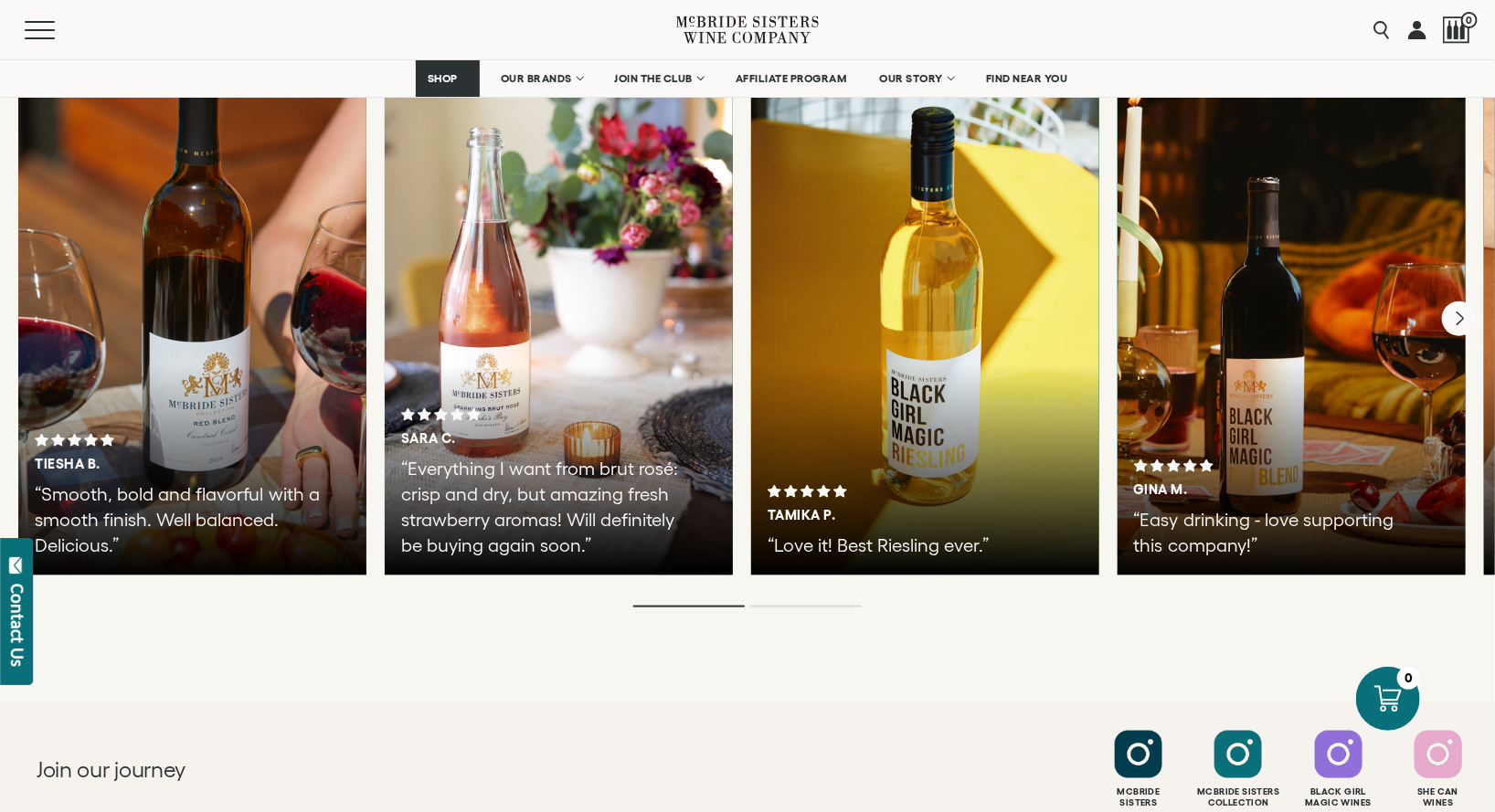 scroll, scrollTop: 4510, scrollLeft: 0, axis: vertical 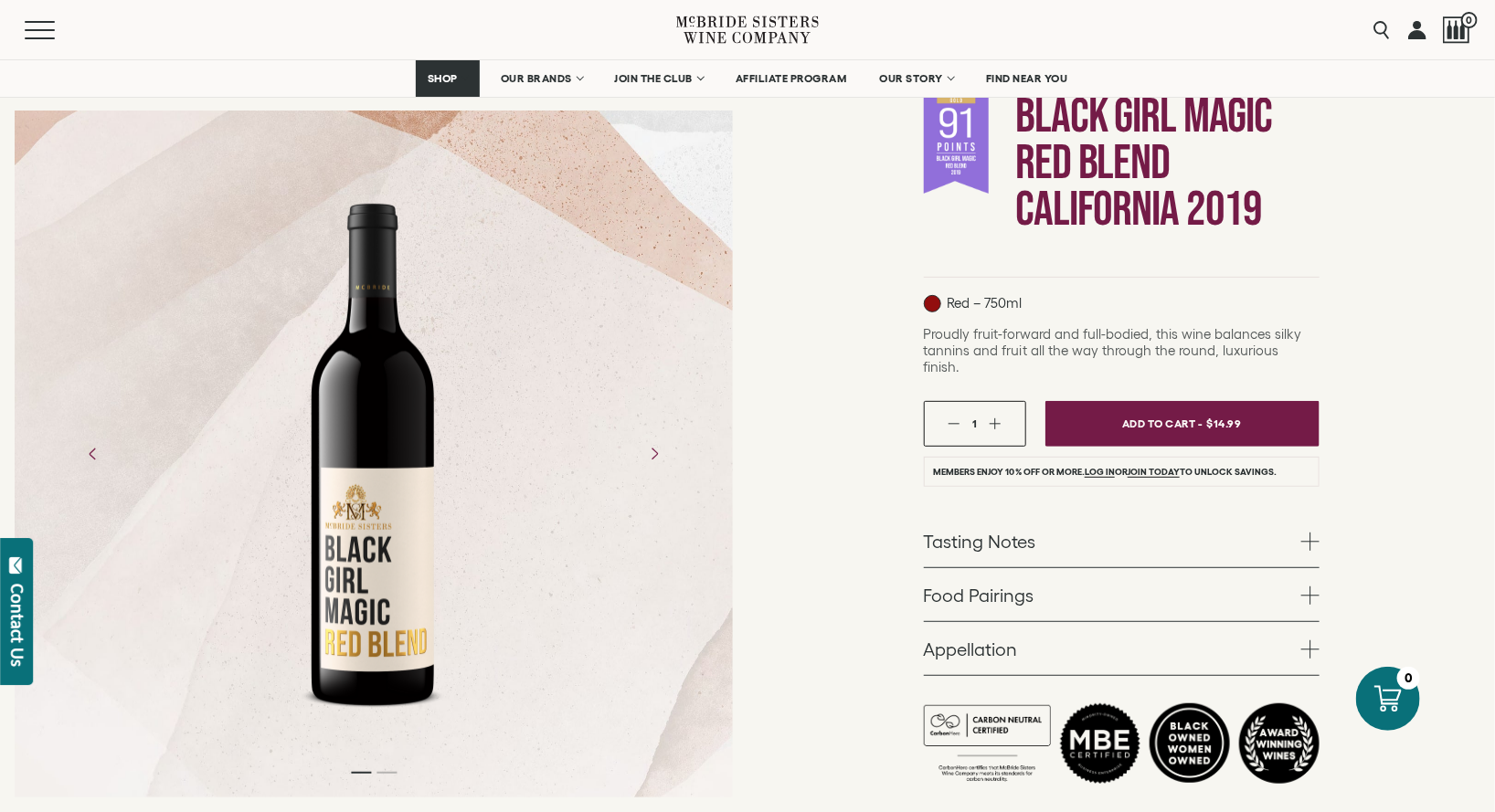 click at bounding box center [1310, 542] 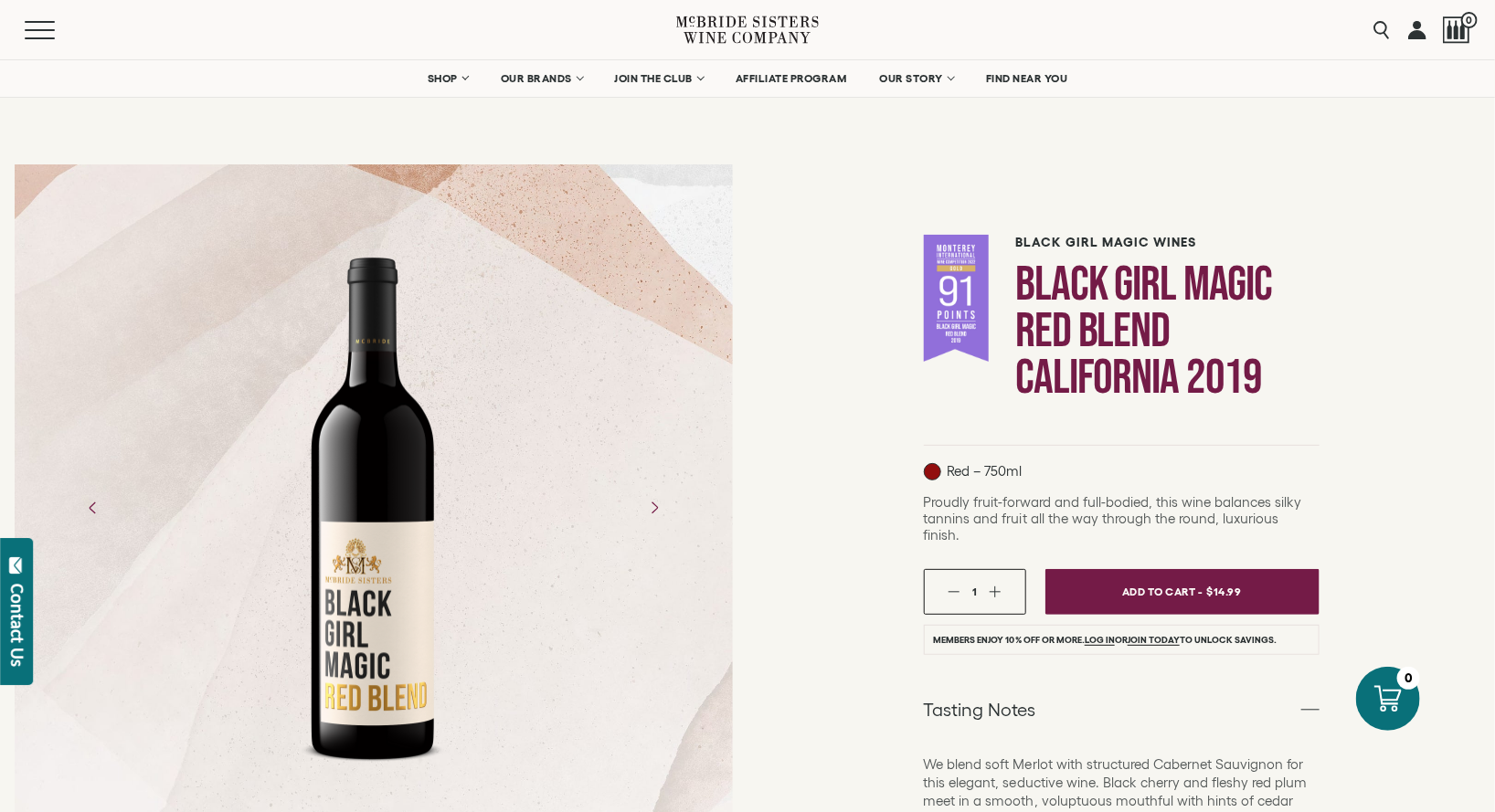 scroll, scrollTop: 168, scrollLeft: 0, axis: vertical 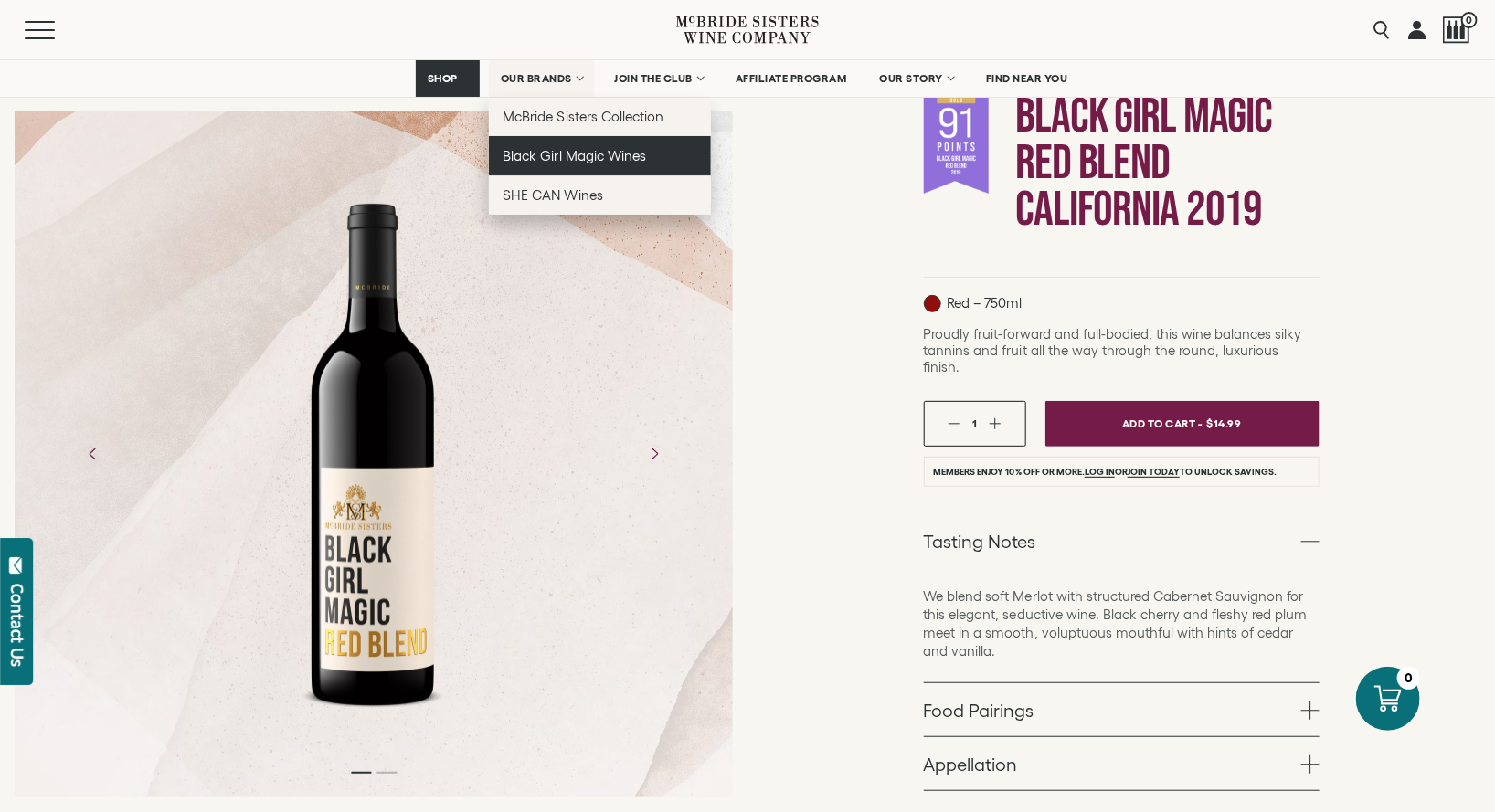 click on "Black Girl Magic Wines" at bounding box center (575, 155) 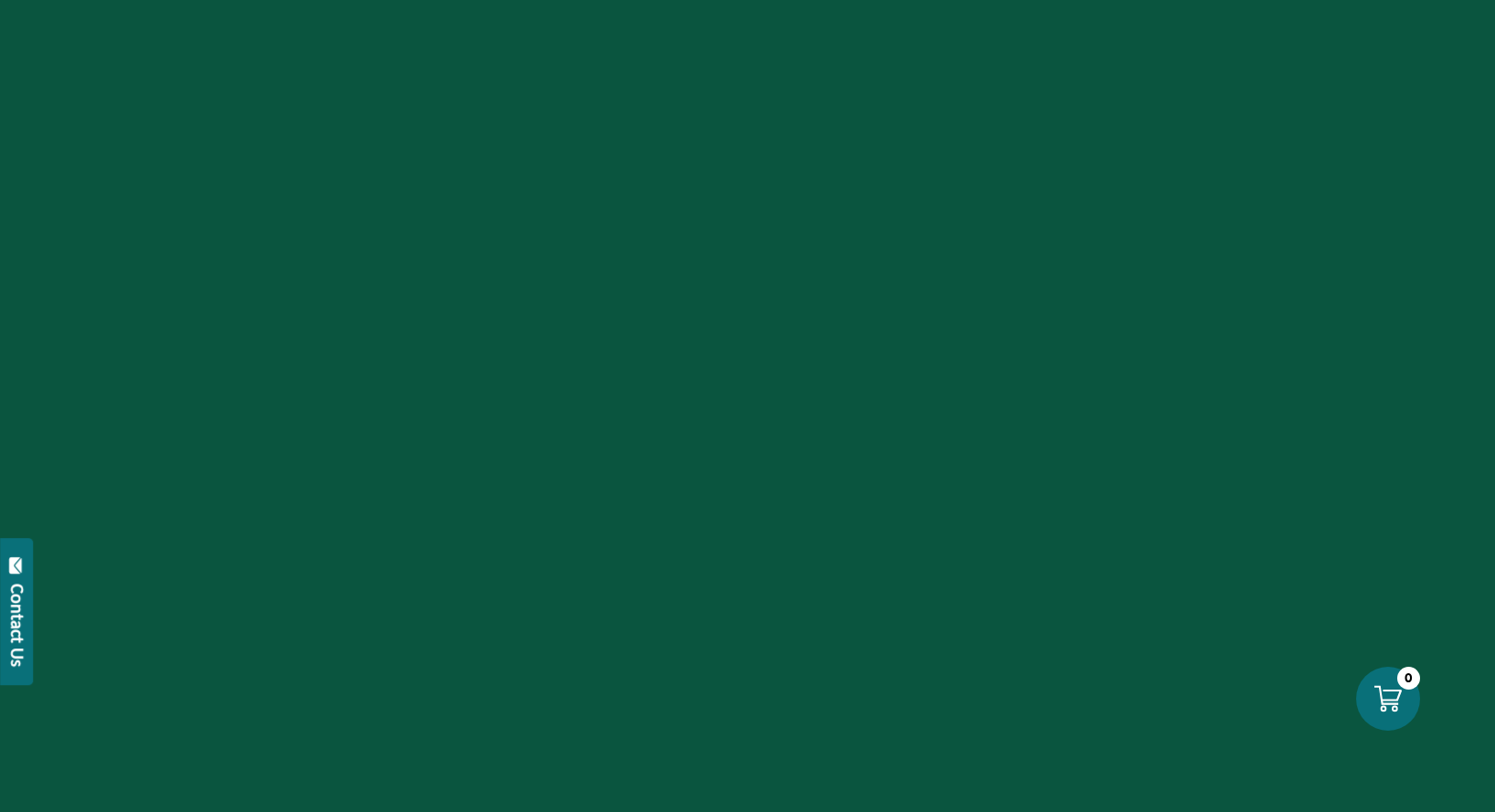 scroll, scrollTop: 0, scrollLeft: 0, axis: both 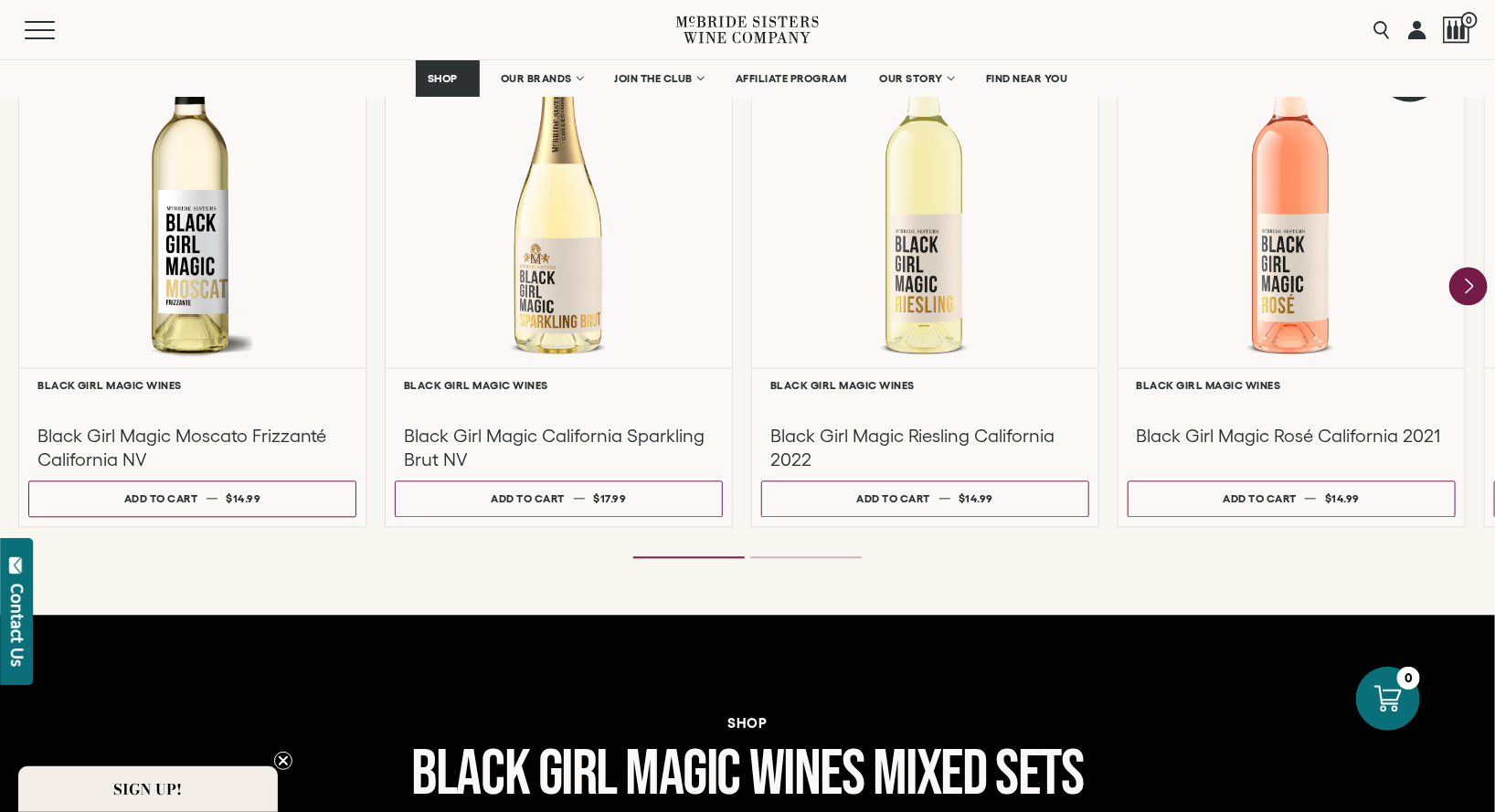click 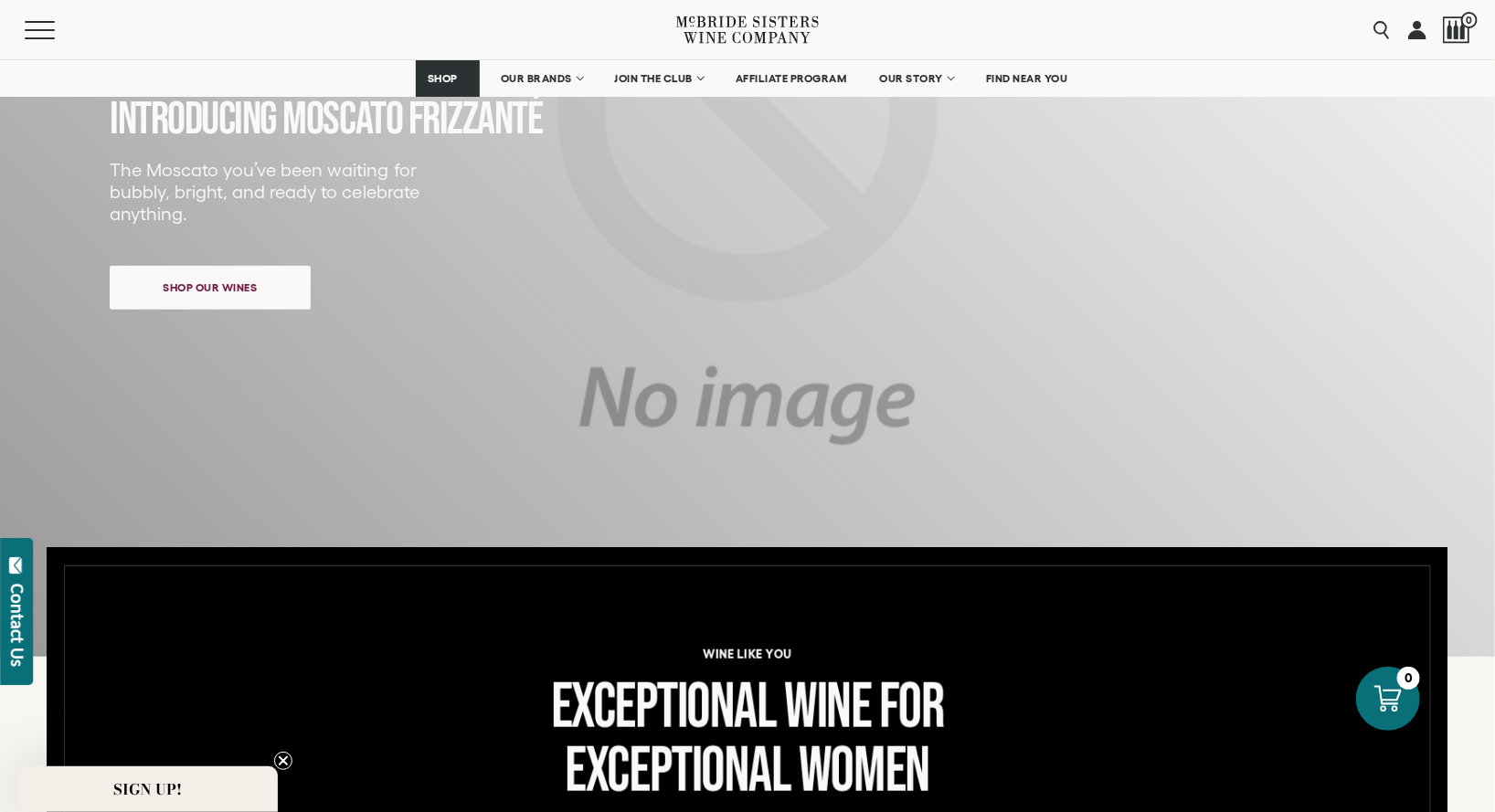 scroll, scrollTop: 0, scrollLeft: 0, axis: both 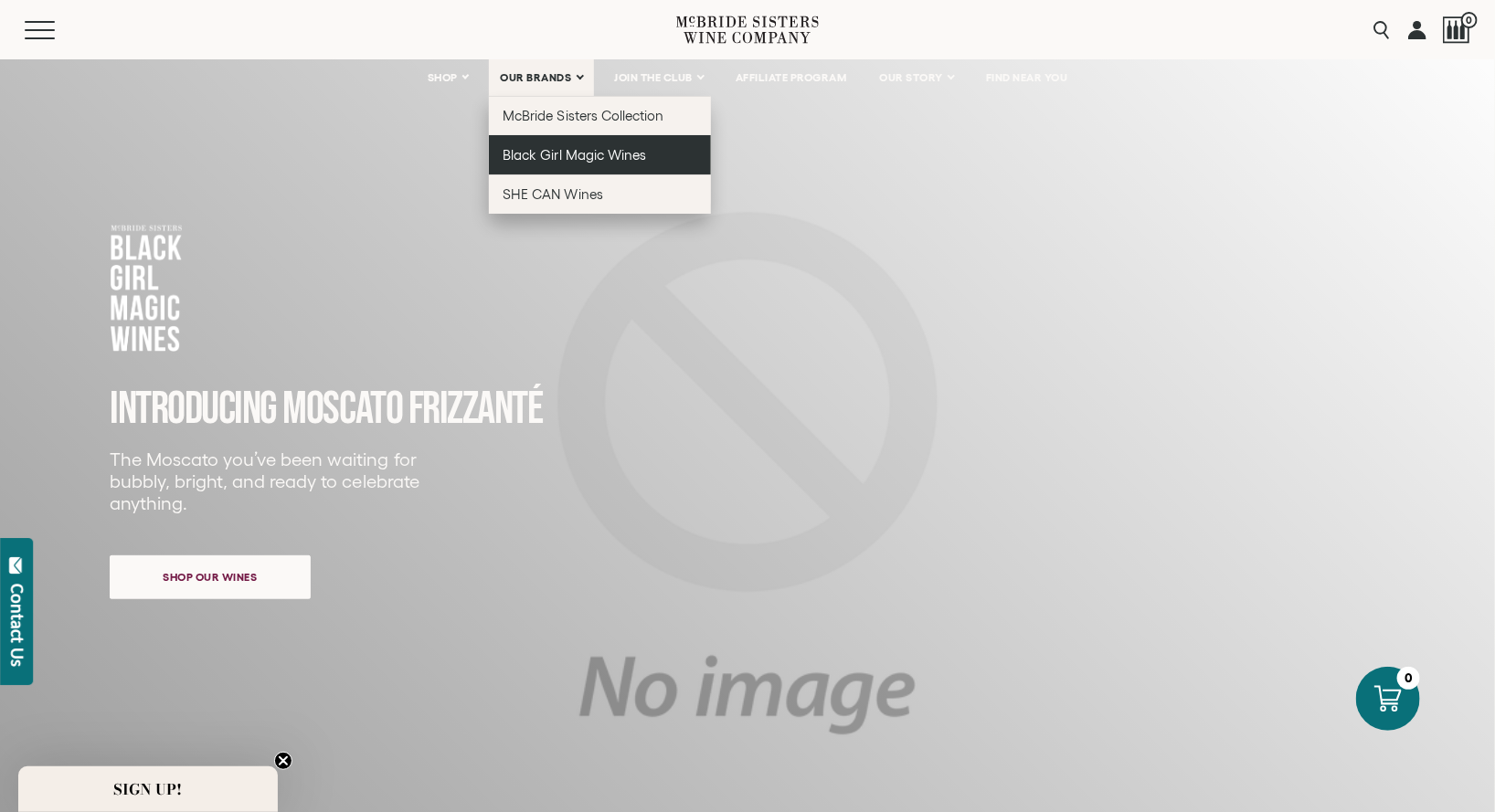 click on "Black Girl Magic Wines" at bounding box center [599, 154] 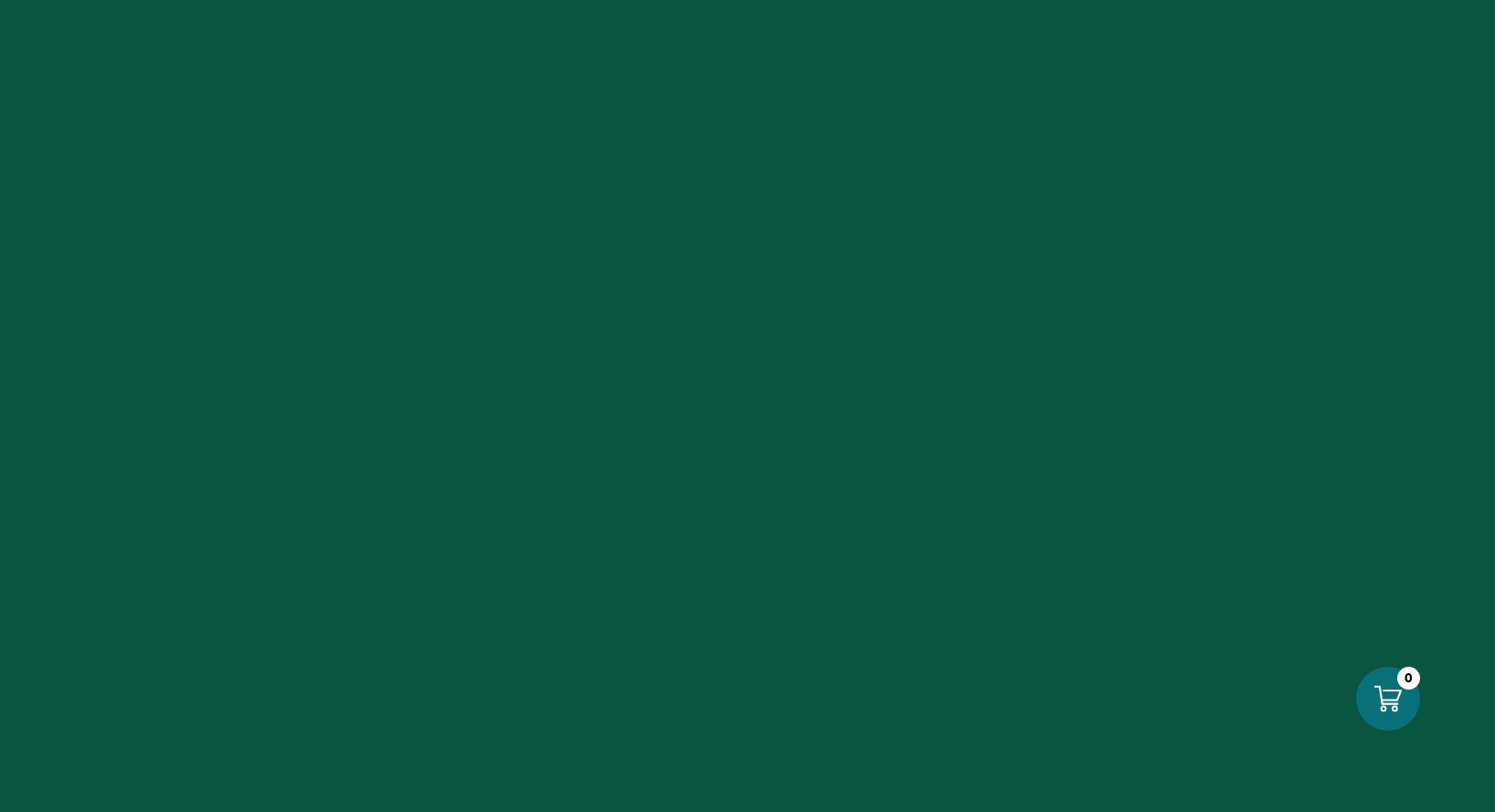scroll, scrollTop: 0, scrollLeft: 0, axis: both 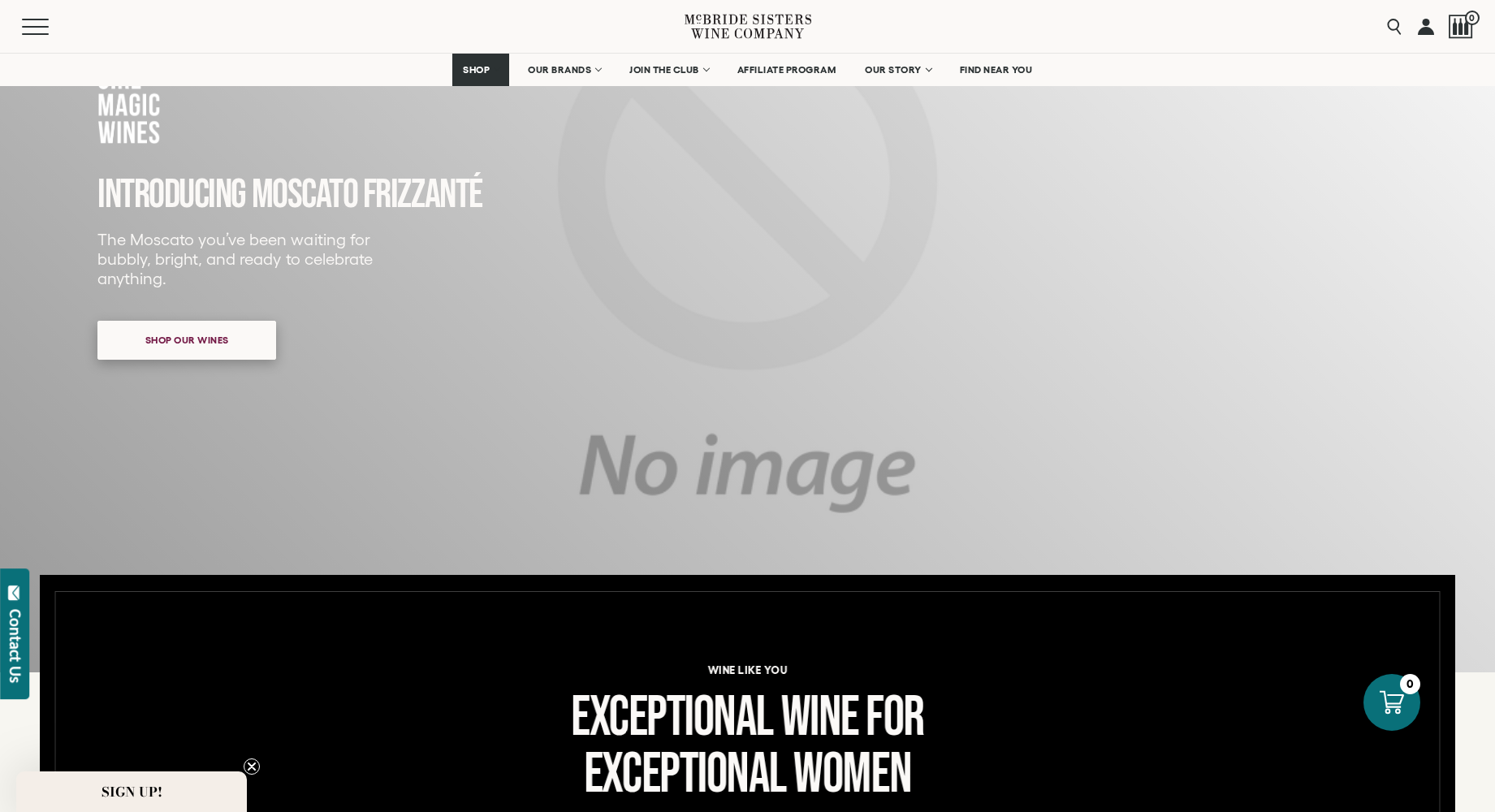 click on "Shop our wines" at bounding box center [187, 339] 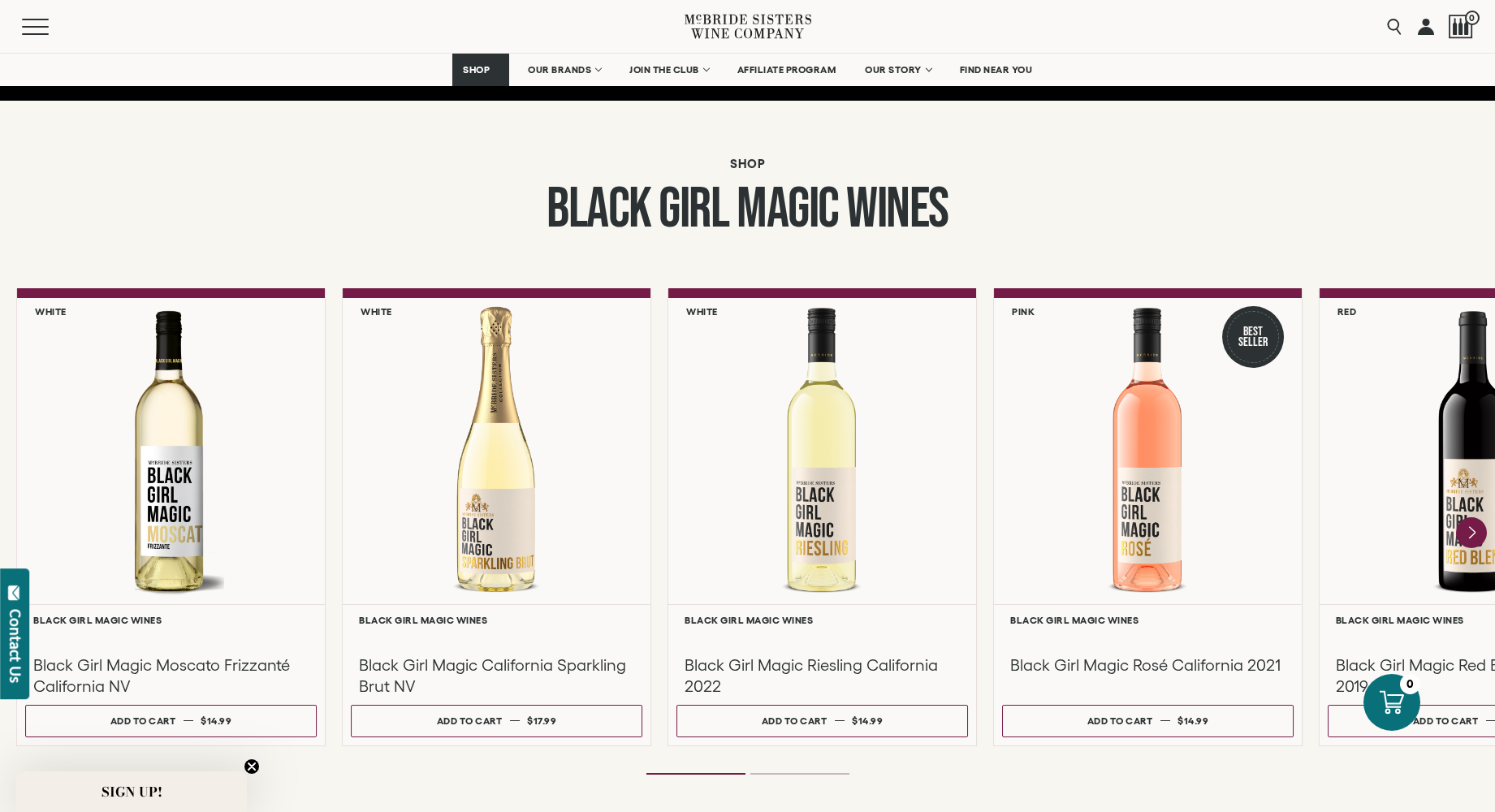 scroll, scrollTop: 1239, scrollLeft: 0, axis: vertical 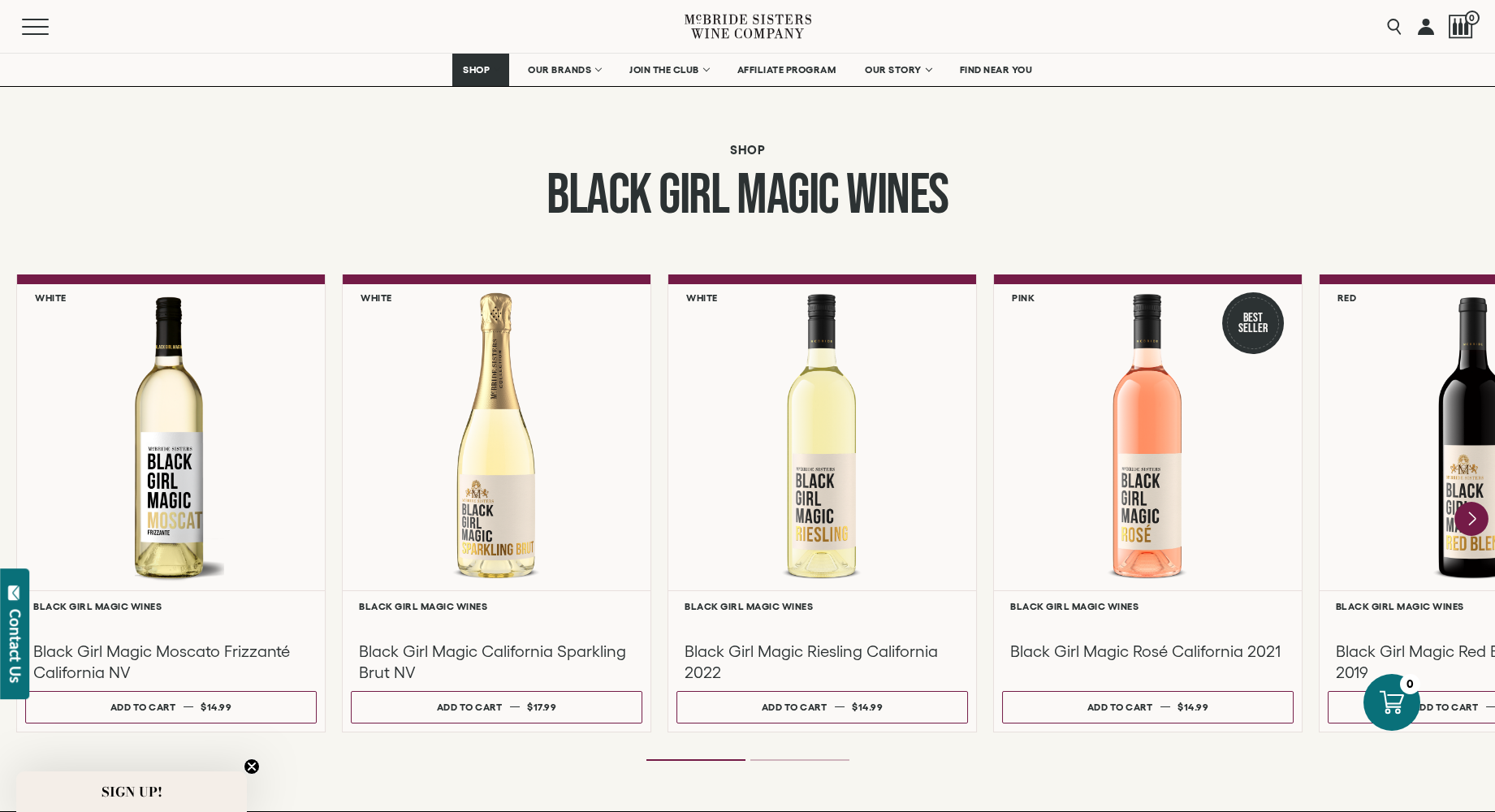 click 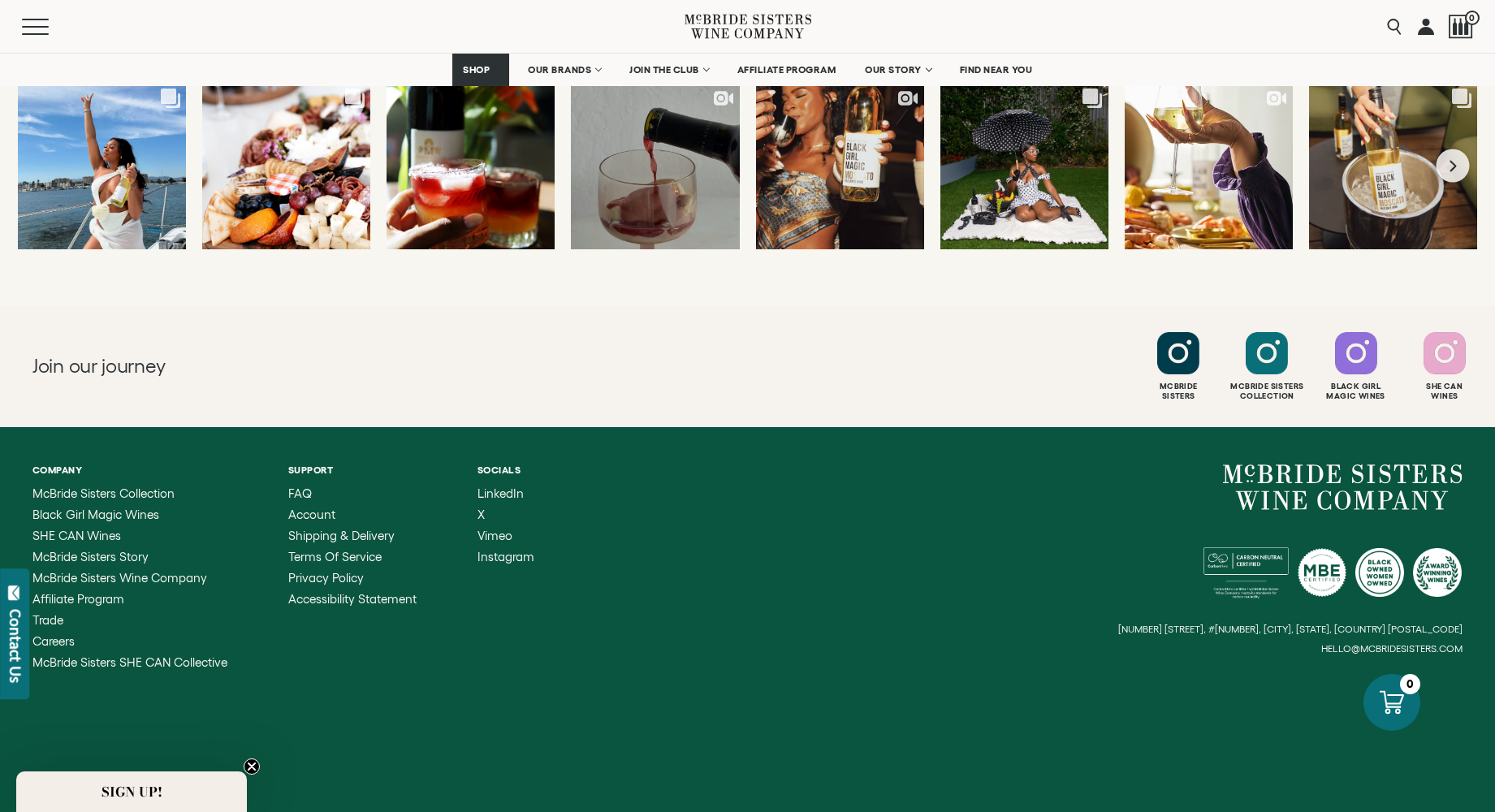 scroll, scrollTop: 4318, scrollLeft: 0, axis: vertical 